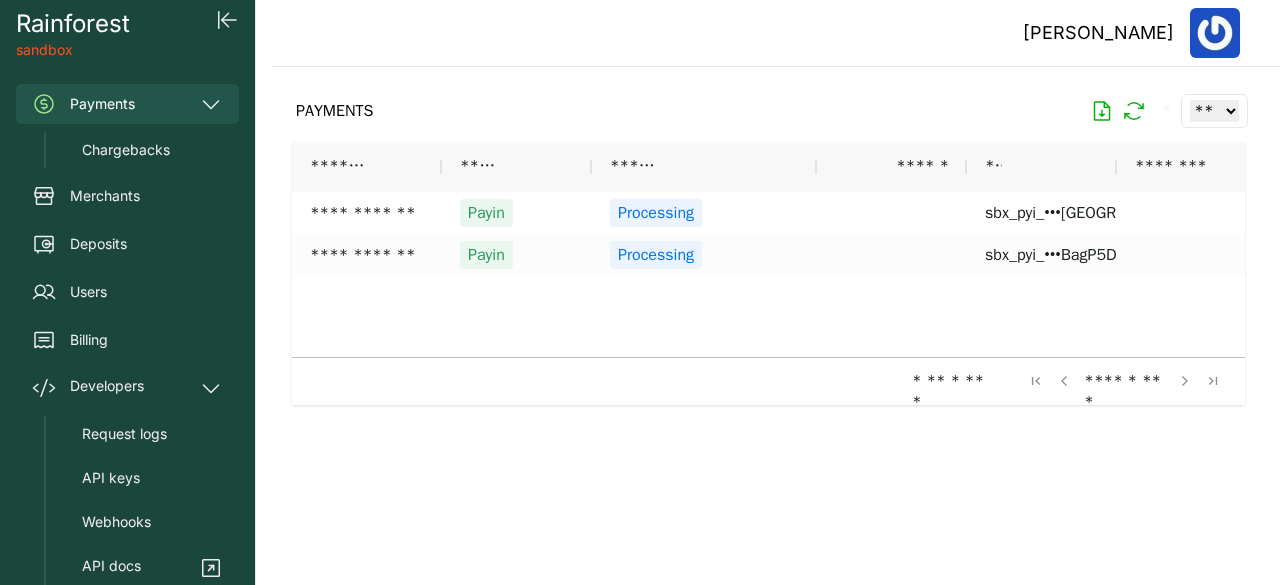 scroll, scrollTop: 0, scrollLeft: 0, axis: both 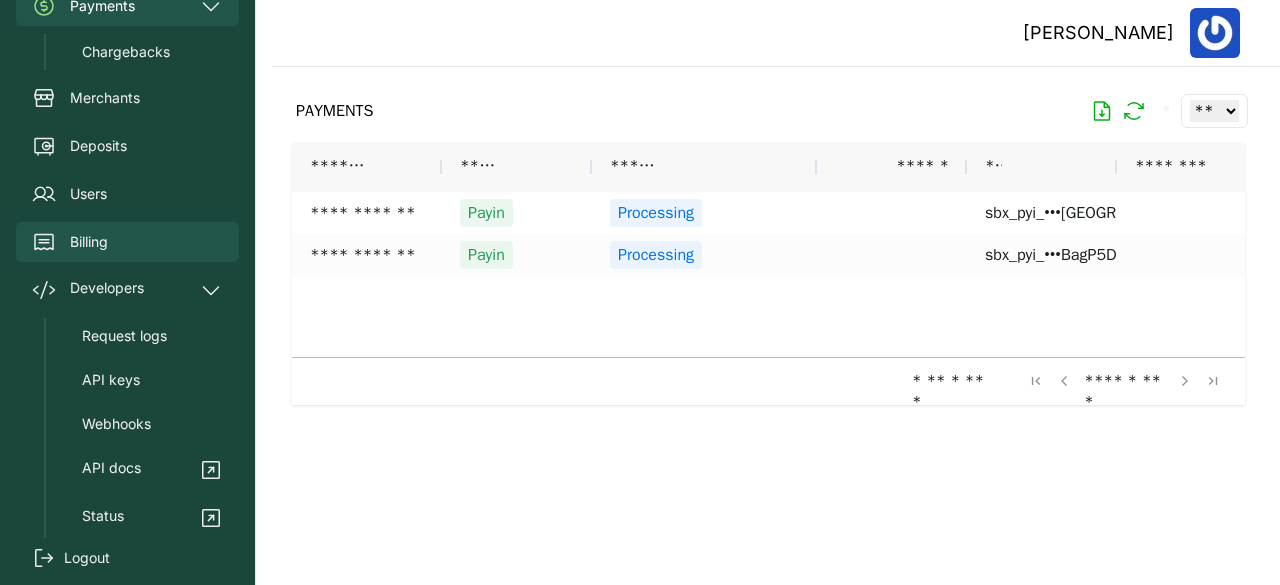 click on "Billing" at bounding box center (89, 242) 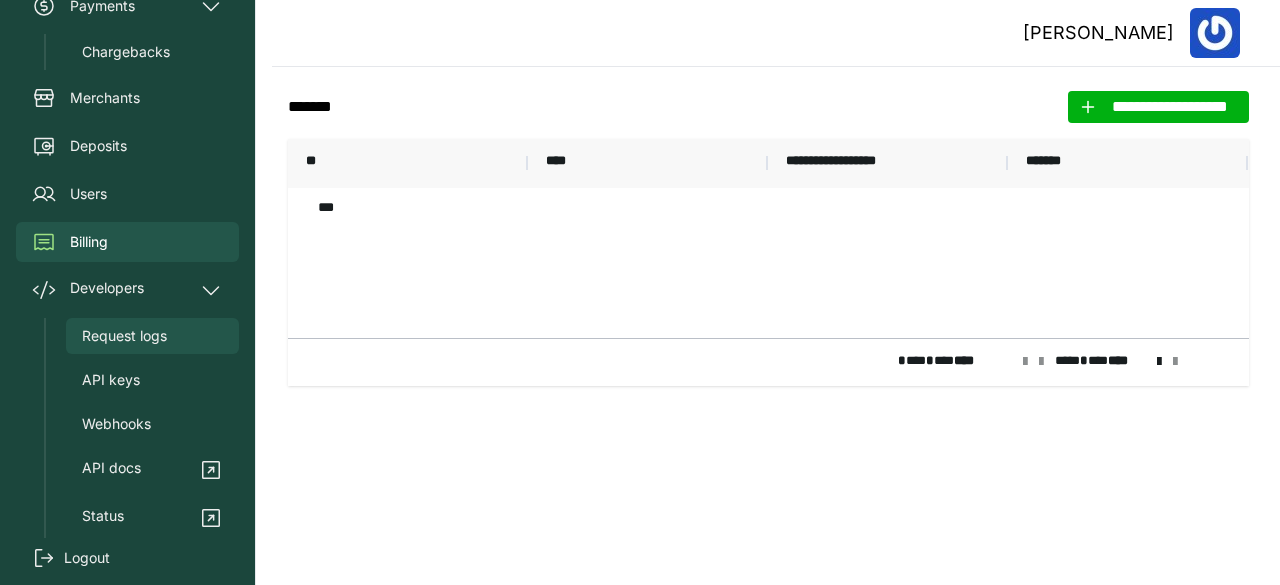 click on "Request logs" at bounding box center [124, 336] 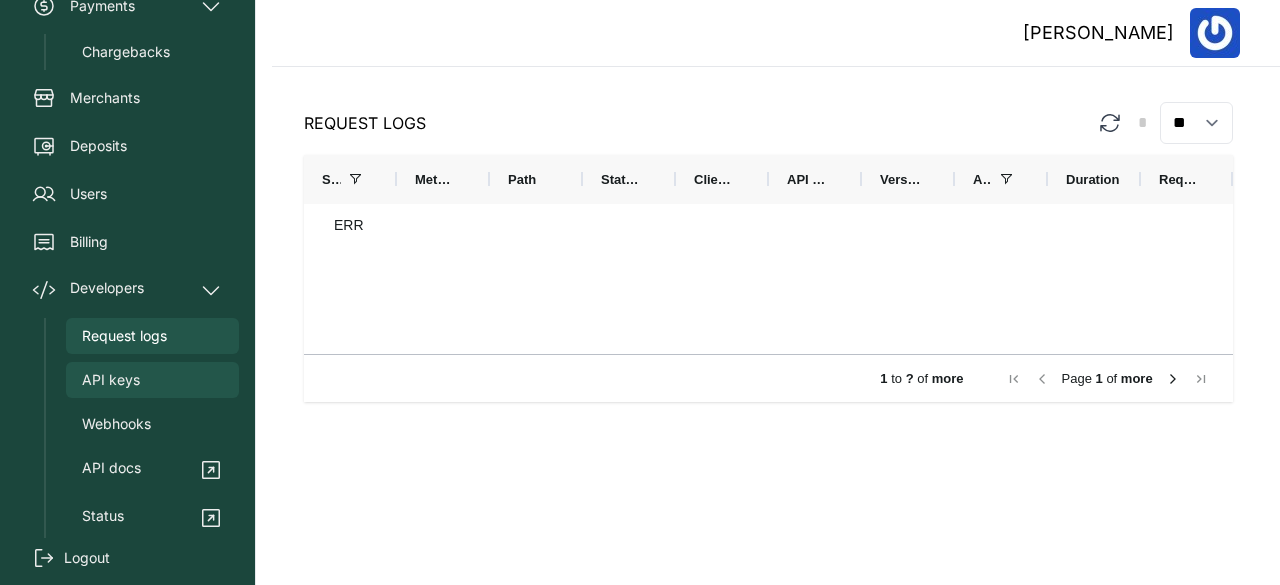 click on "API keys" at bounding box center [111, 380] 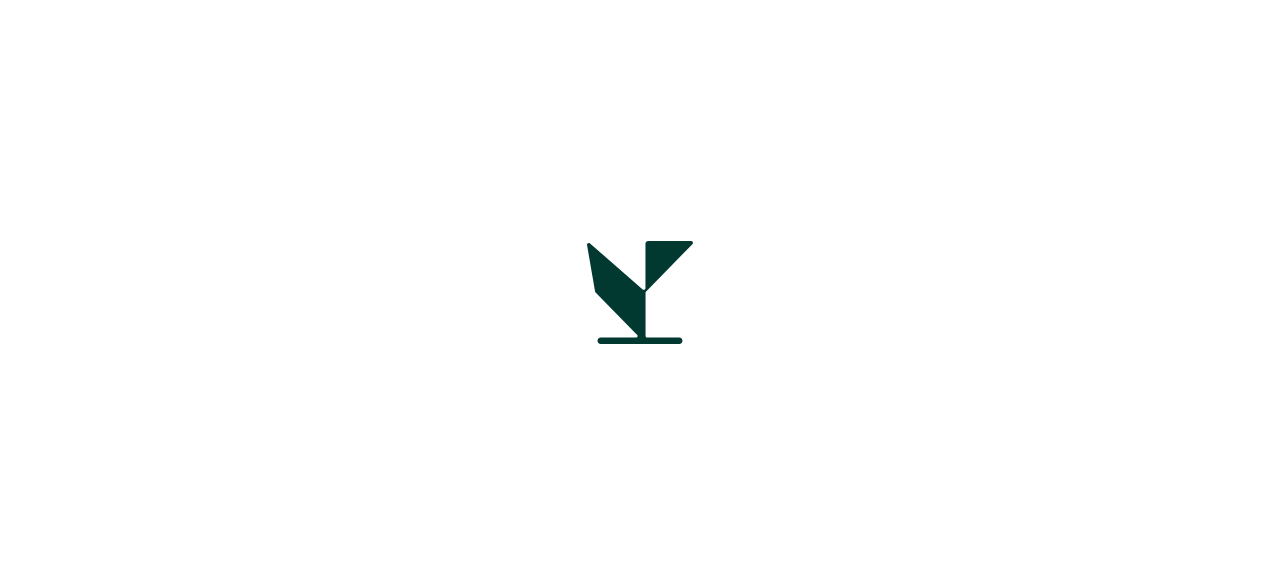 scroll, scrollTop: 0, scrollLeft: 0, axis: both 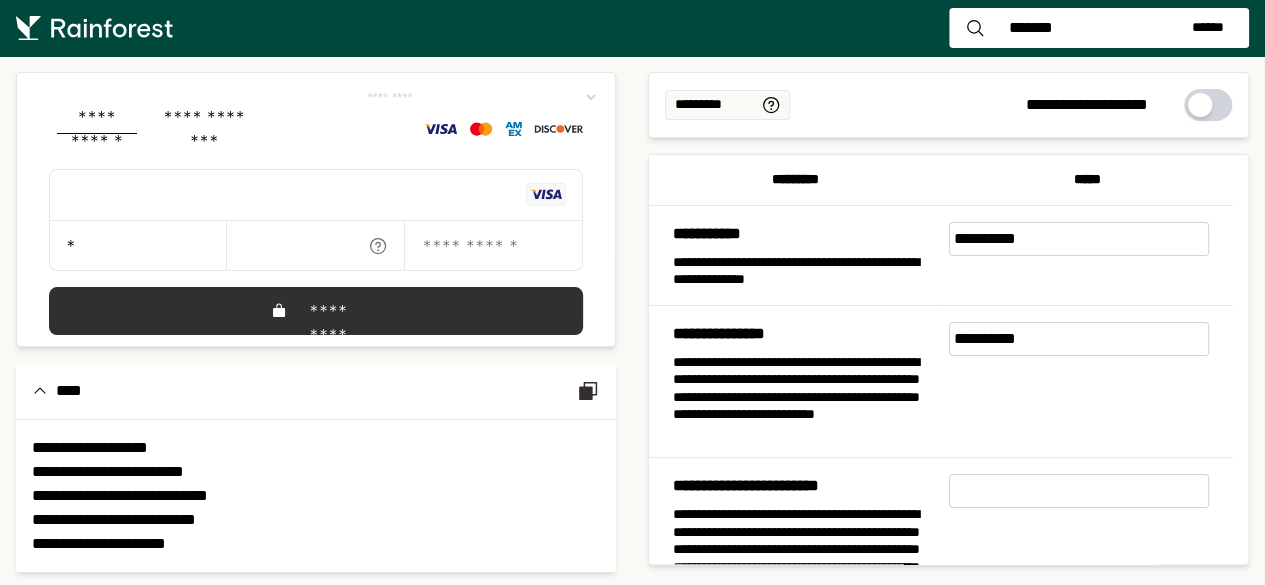 type on "*******" 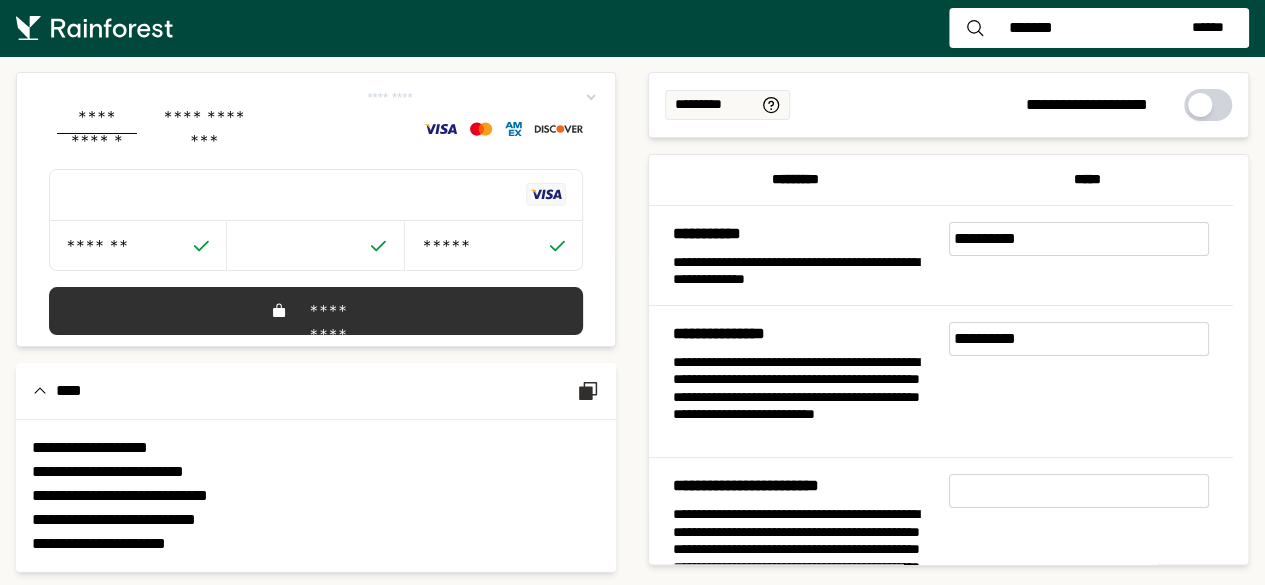 type on "*****" 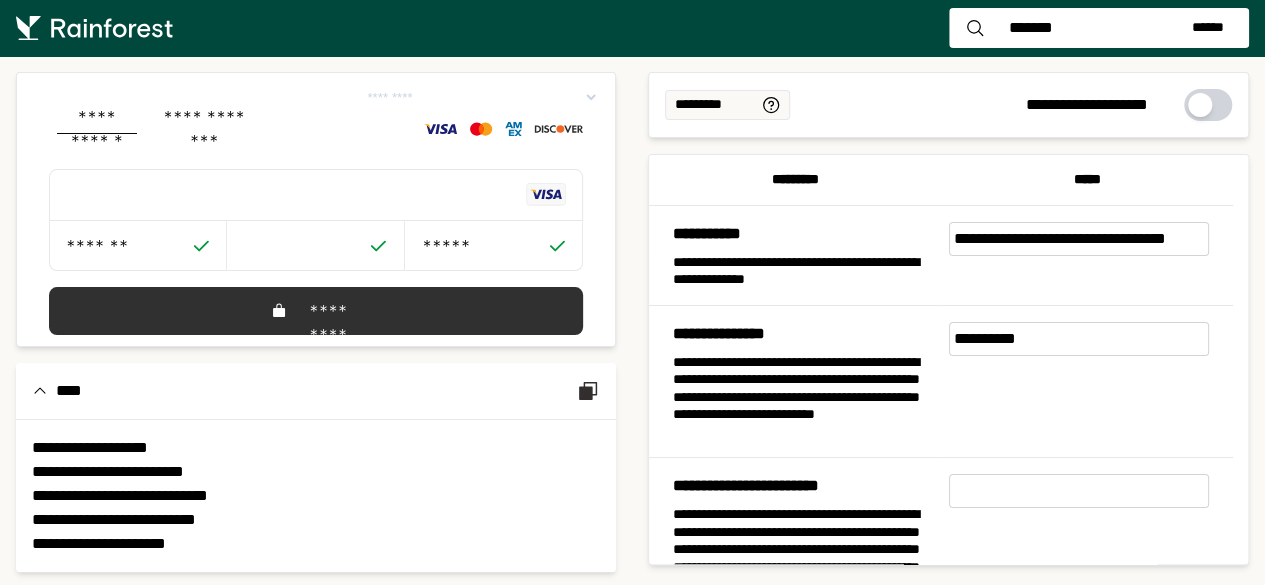 scroll, scrollTop: 0, scrollLeft: 48, axis: horizontal 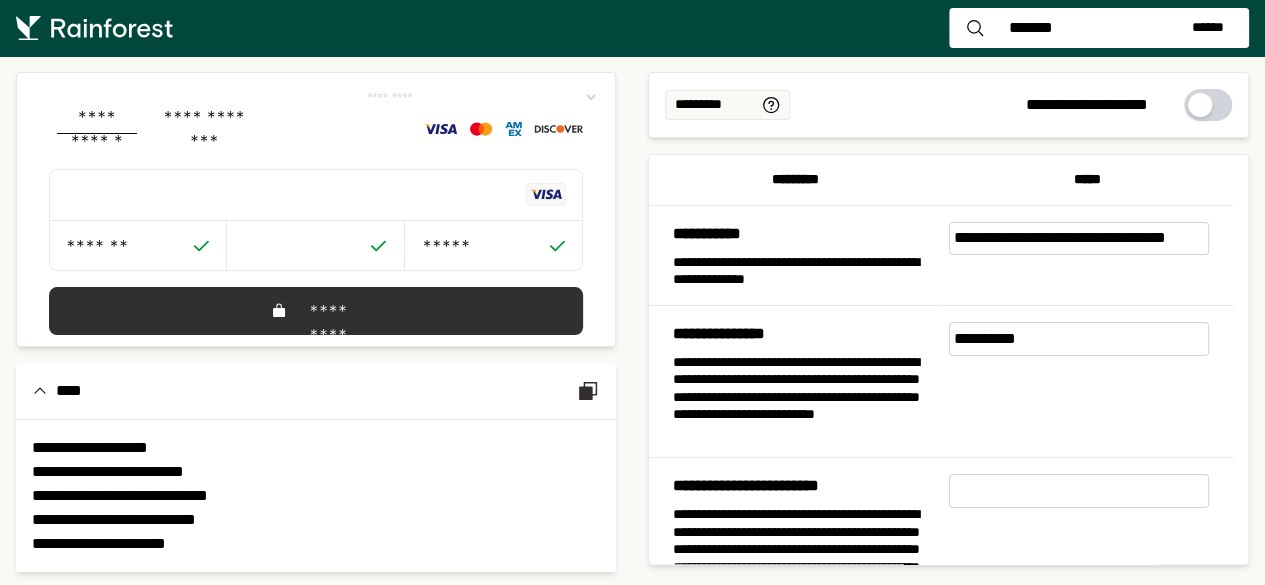 type on "**********" 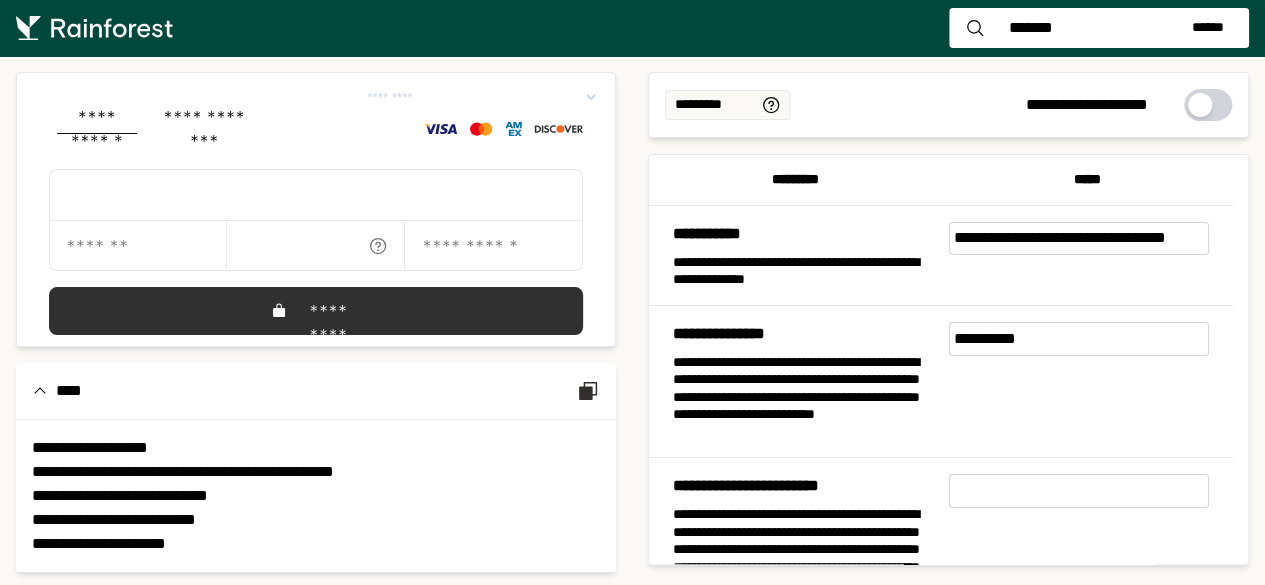 click on "**********" at bounding box center (1079, 339) 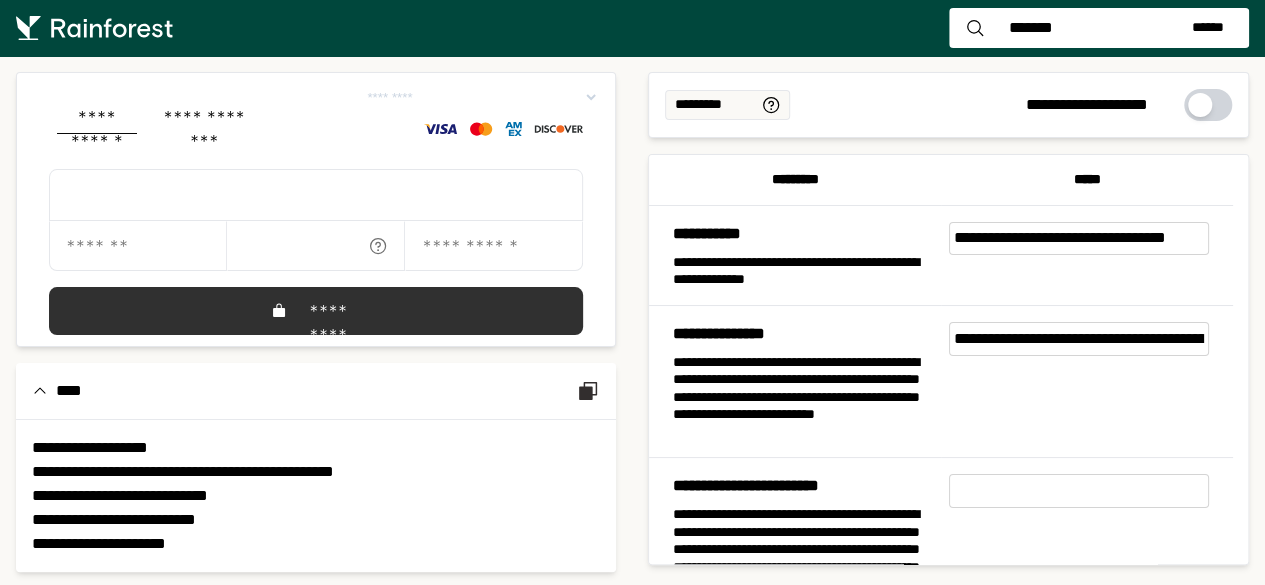 scroll, scrollTop: 0, scrollLeft: 378, axis: horizontal 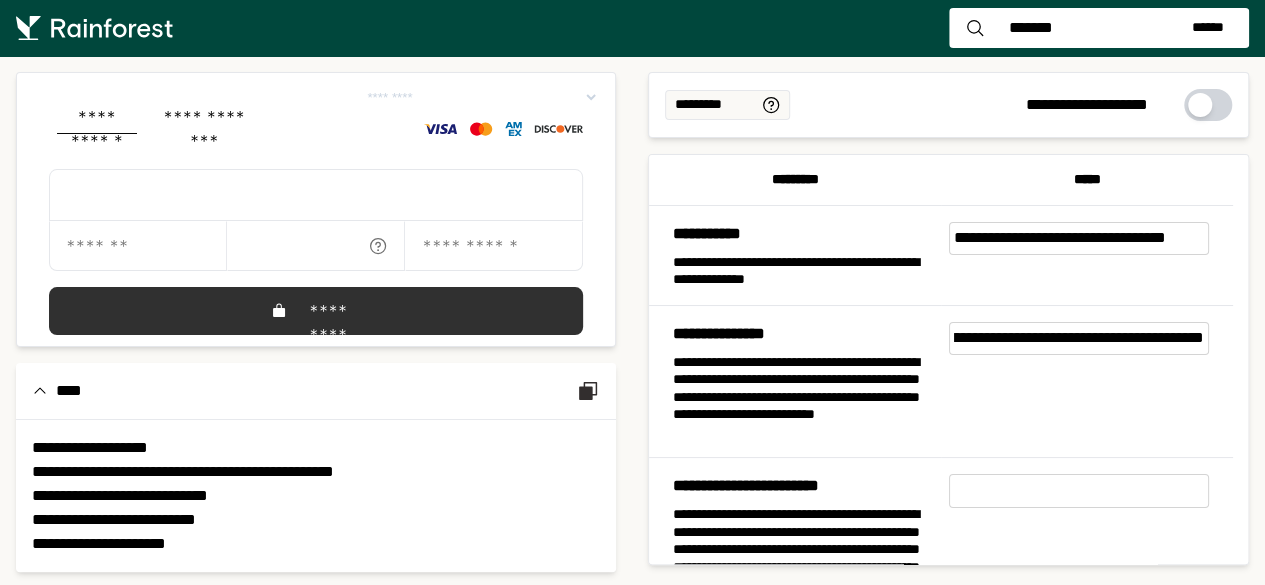 click on "**********" at bounding box center (1079, 338) 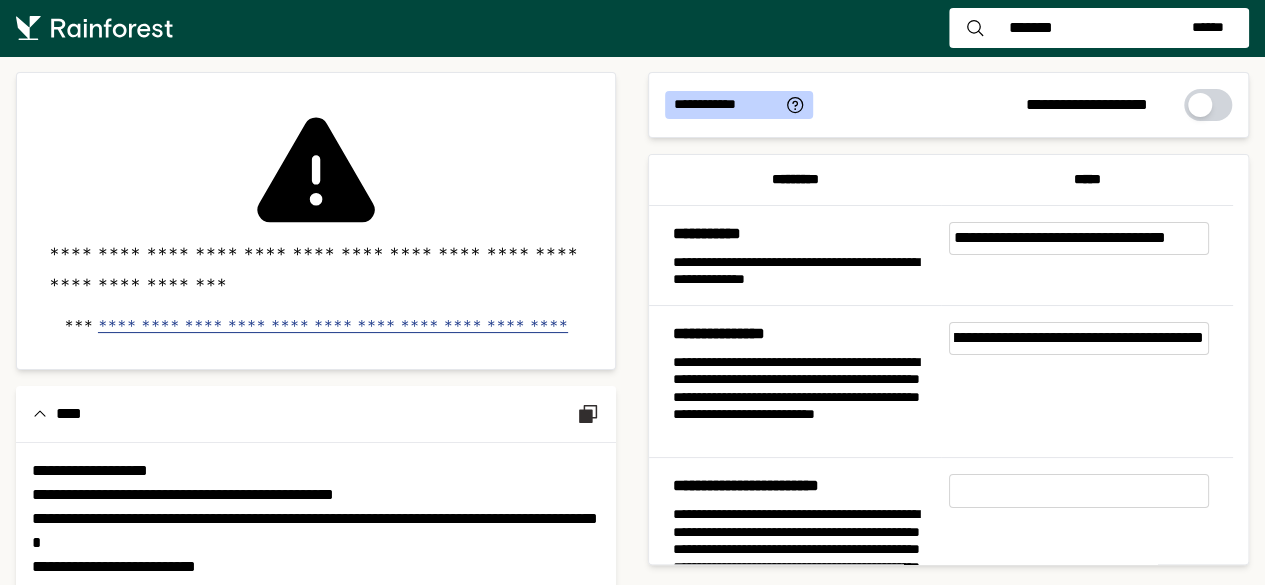 scroll, scrollTop: 0, scrollLeft: 0, axis: both 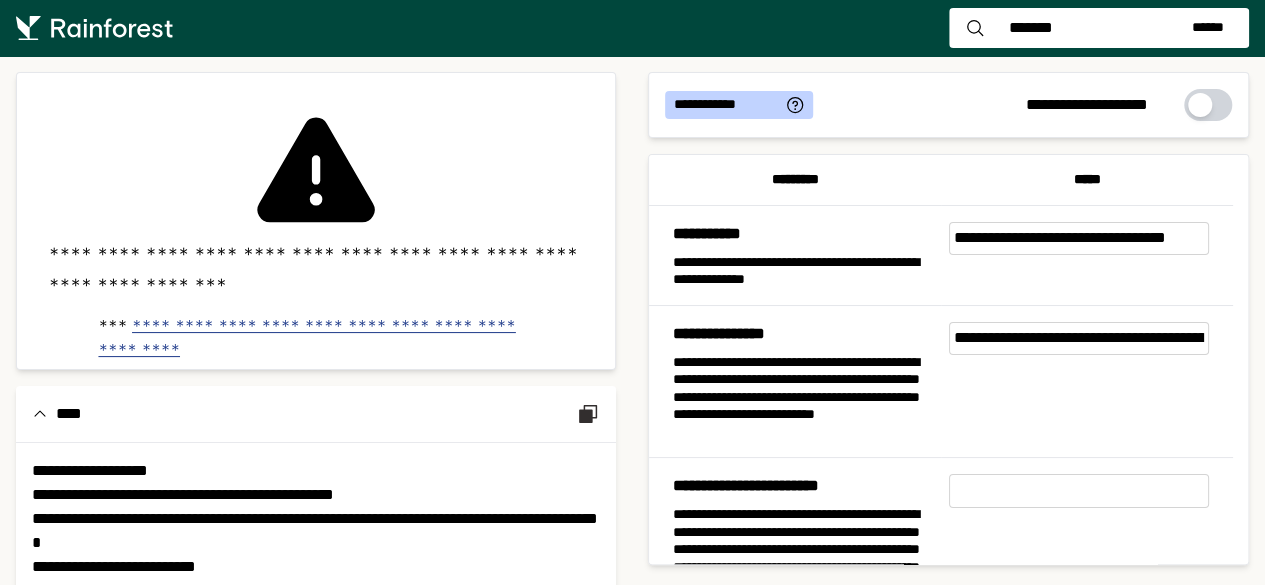 click on "**********" at bounding box center (1087, 381) 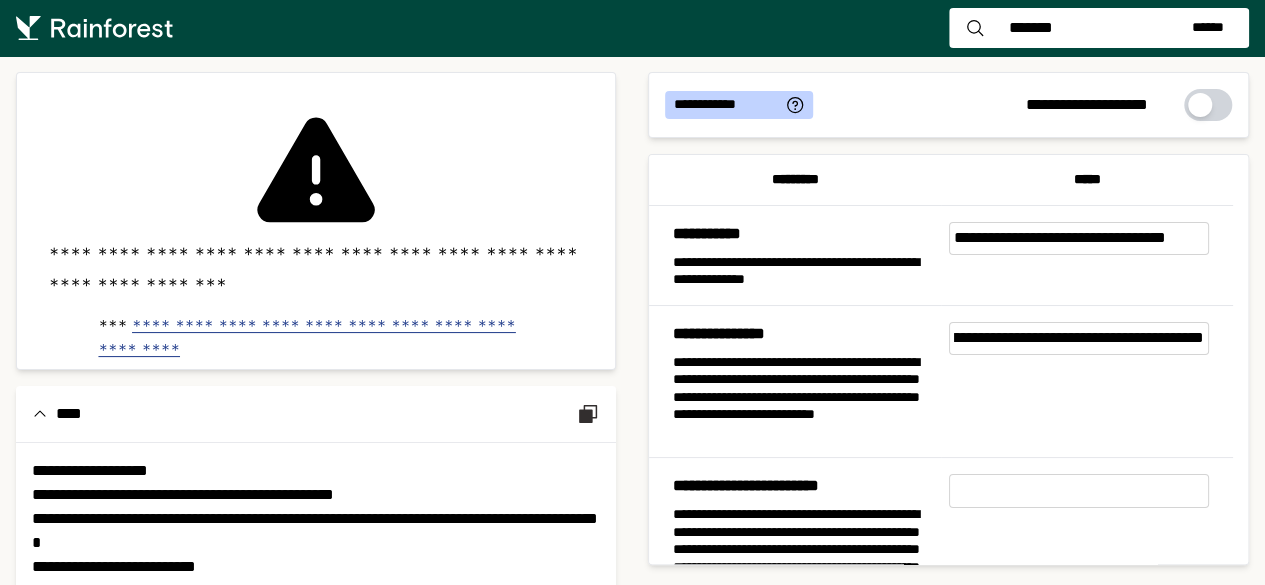 type on "**********" 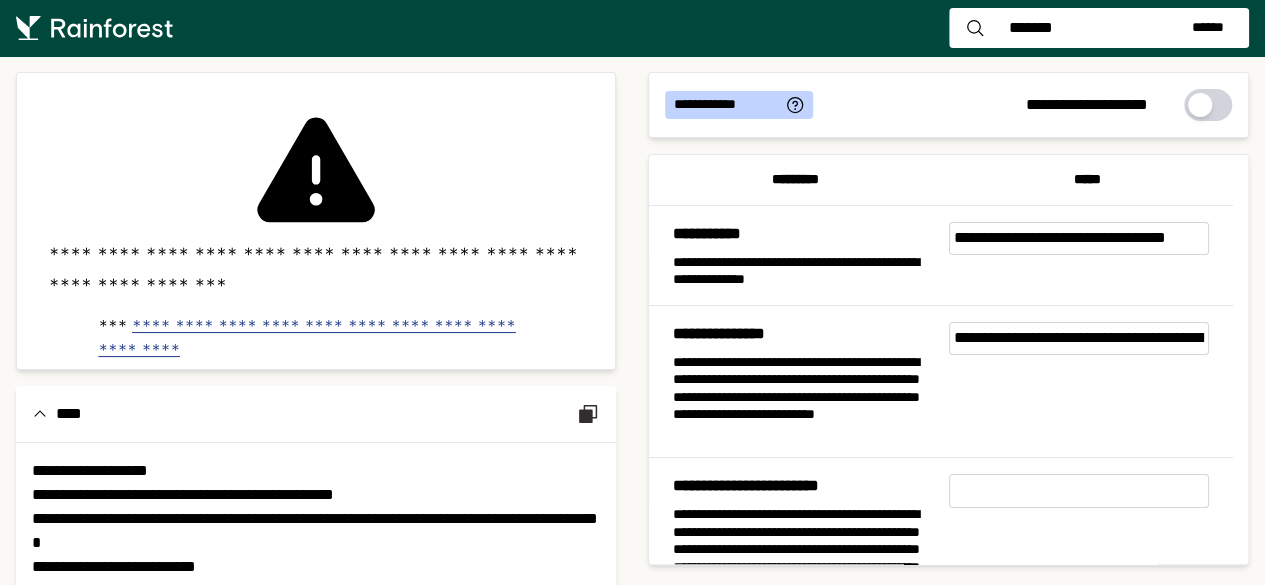 click on "**********" at bounding box center [1087, 381] 